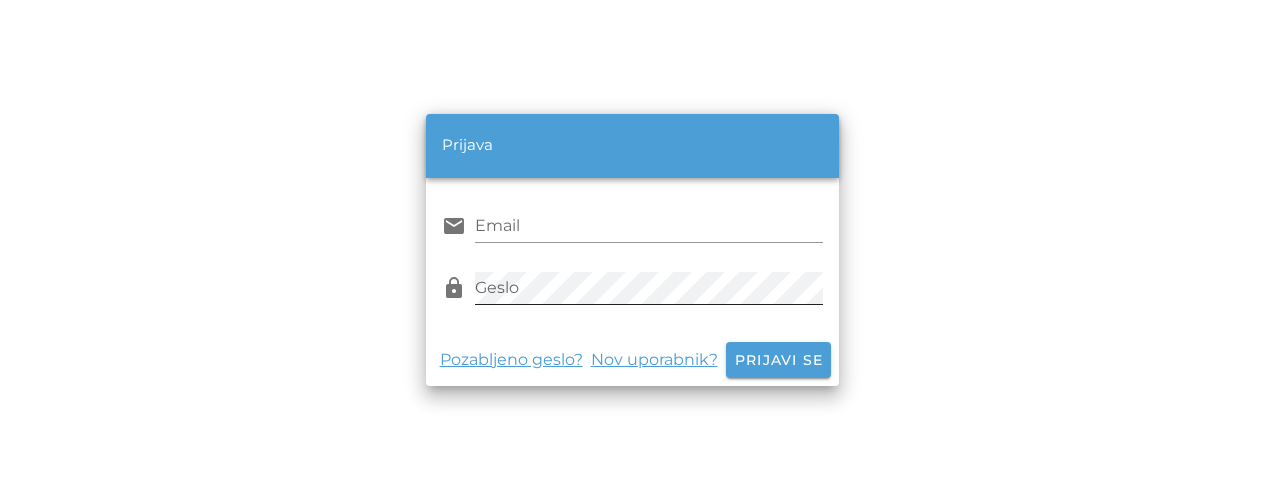 scroll, scrollTop: 0, scrollLeft: 0, axis: both 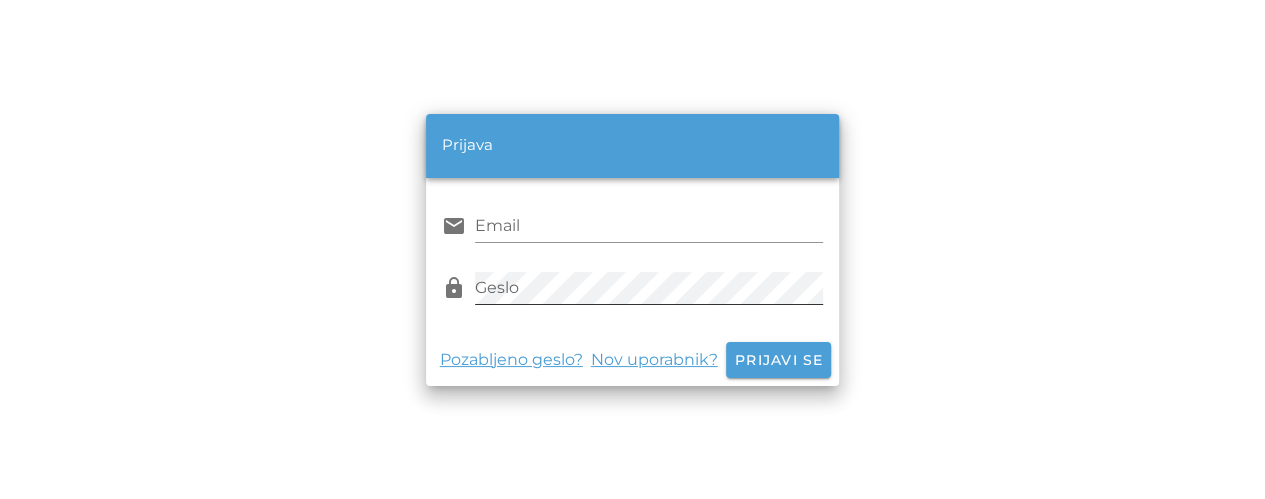 type on "[EMAIL_ADDRESS][DOMAIN_NAME]" 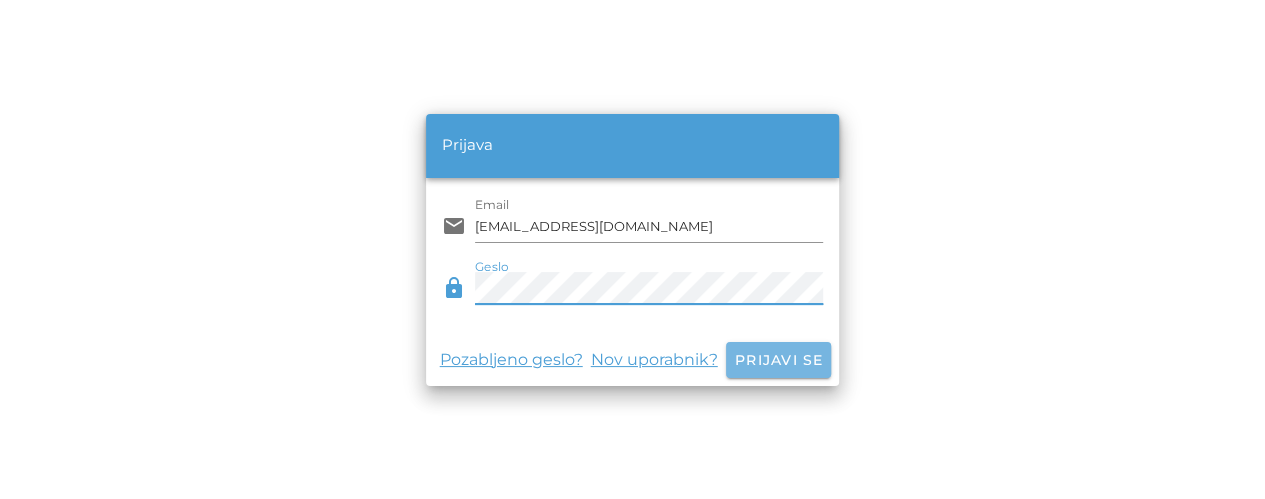 click on "Prijavi se" at bounding box center [779, 360] 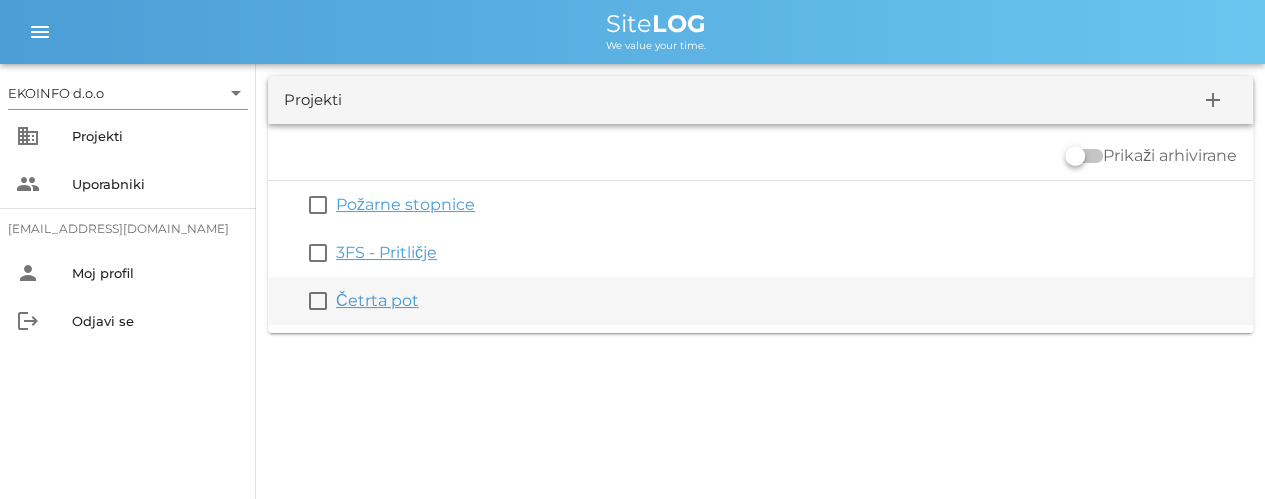 click on "Četrta pot" at bounding box center (377, 300) 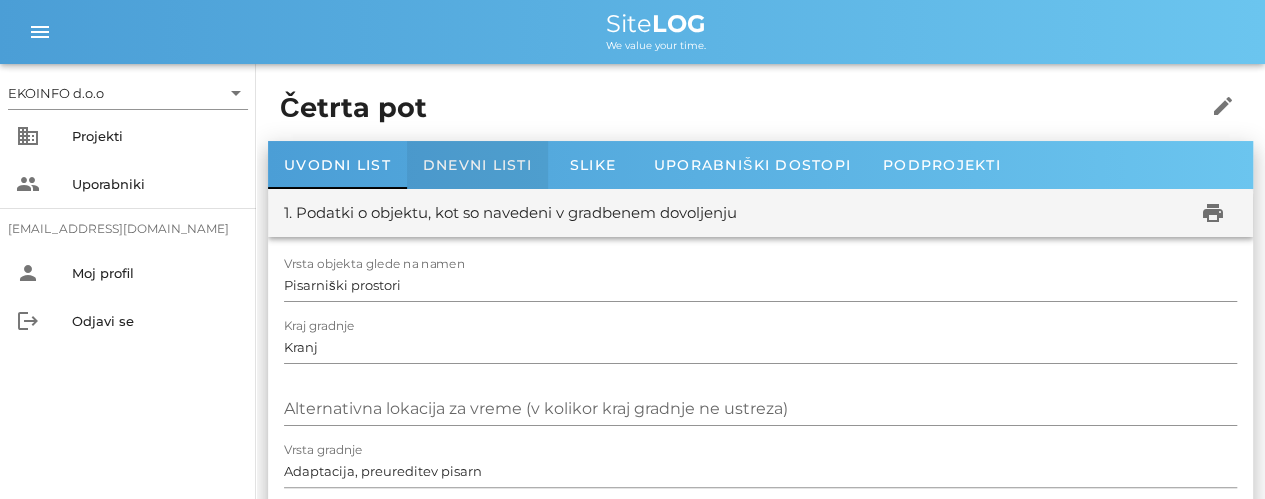 click on "Dnevni listi" at bounding box center [477, 165] 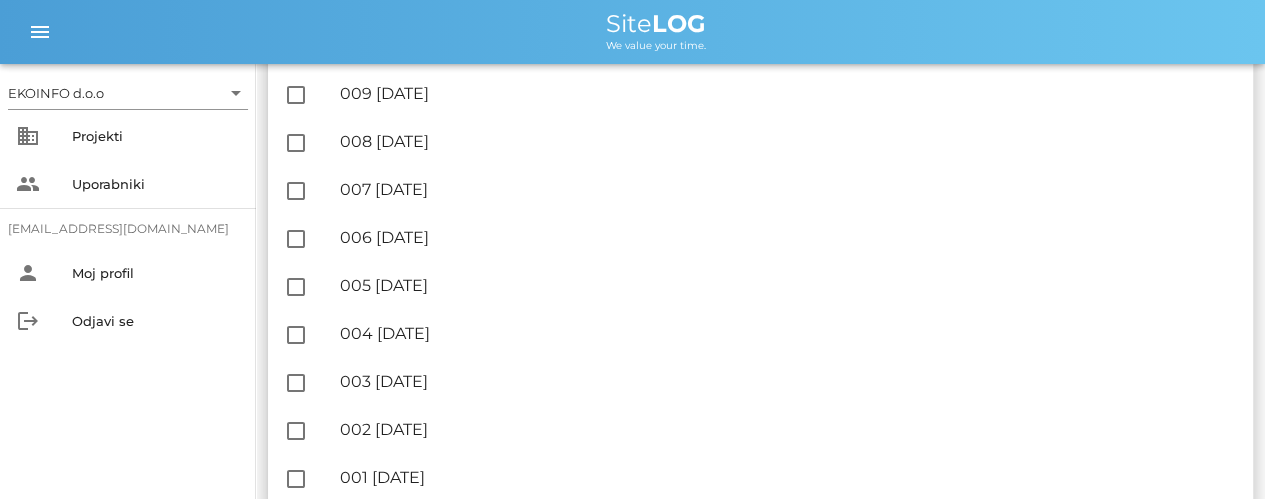 scroll, scrollTop: 775, scrollLeft: 0, axis: vertical 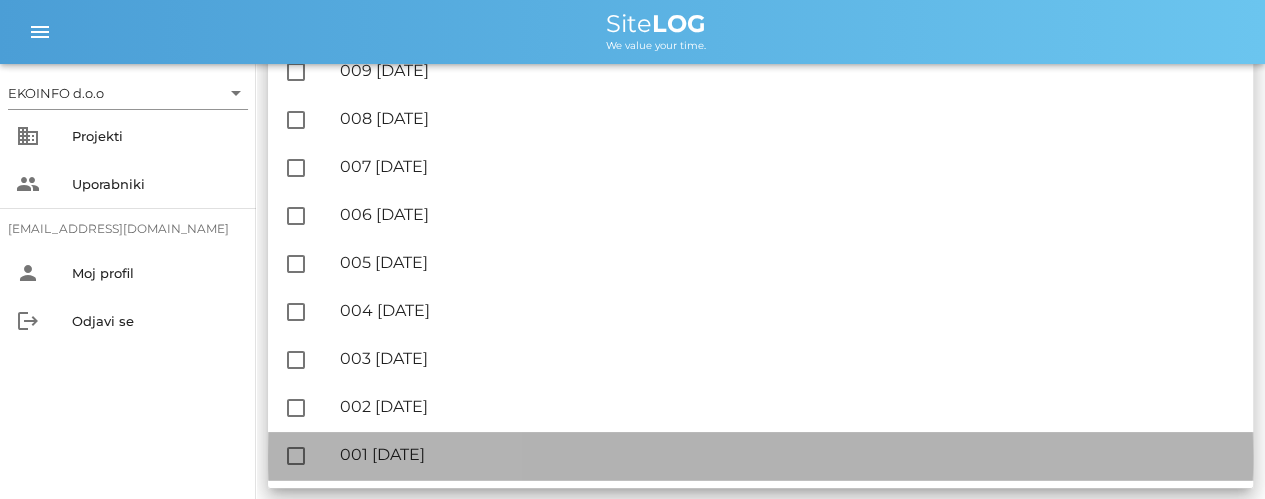 click on "🔏  001 četrtek, 19.06.2025" at bounding box center (788, 454) 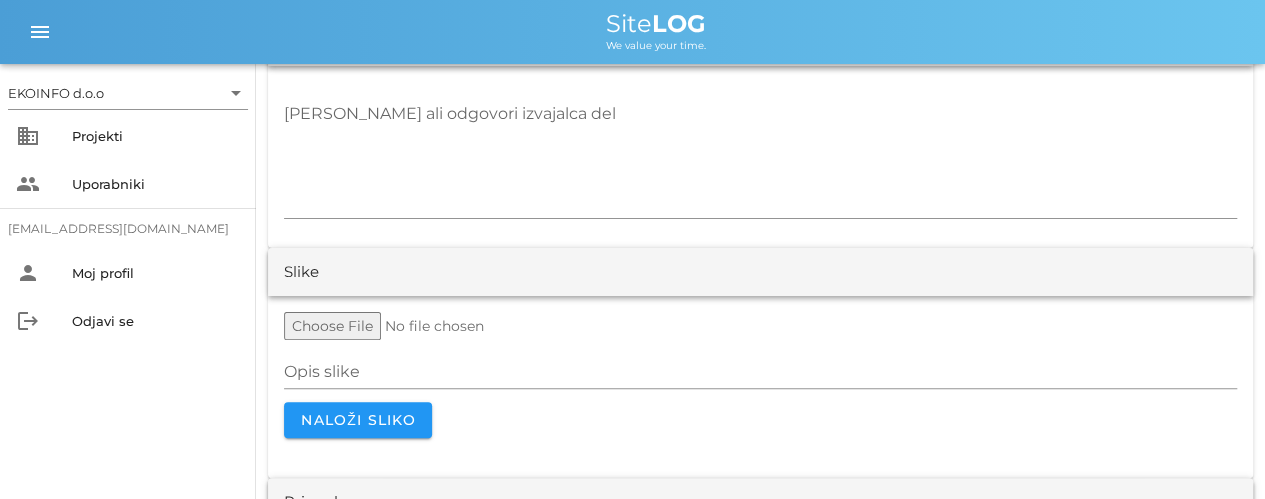 scroll, scrollTop: 4098, scrollLeft: 0, axis: vertical 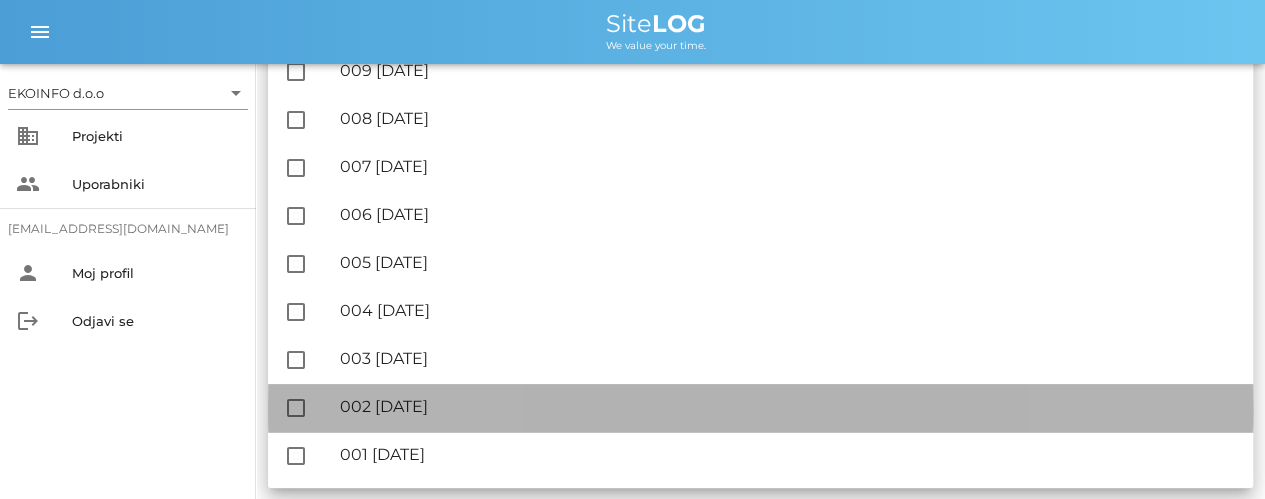 click on "🔏  002 petek, 20.06.2025" at bounding box center [788, 406] 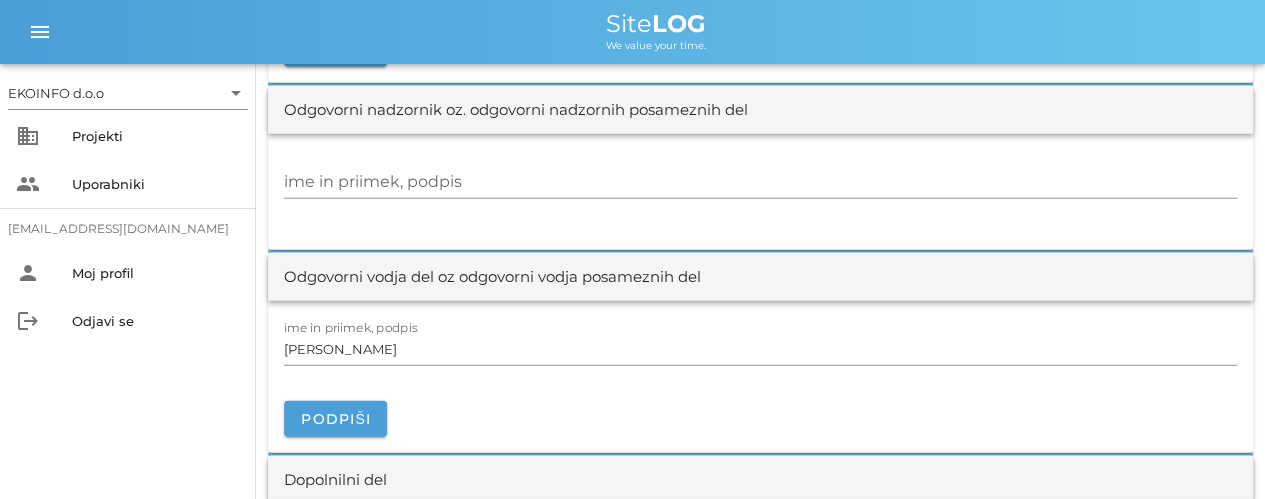 scroll, scrollTop: 2300, scrollLeft: 0, axis: vertical 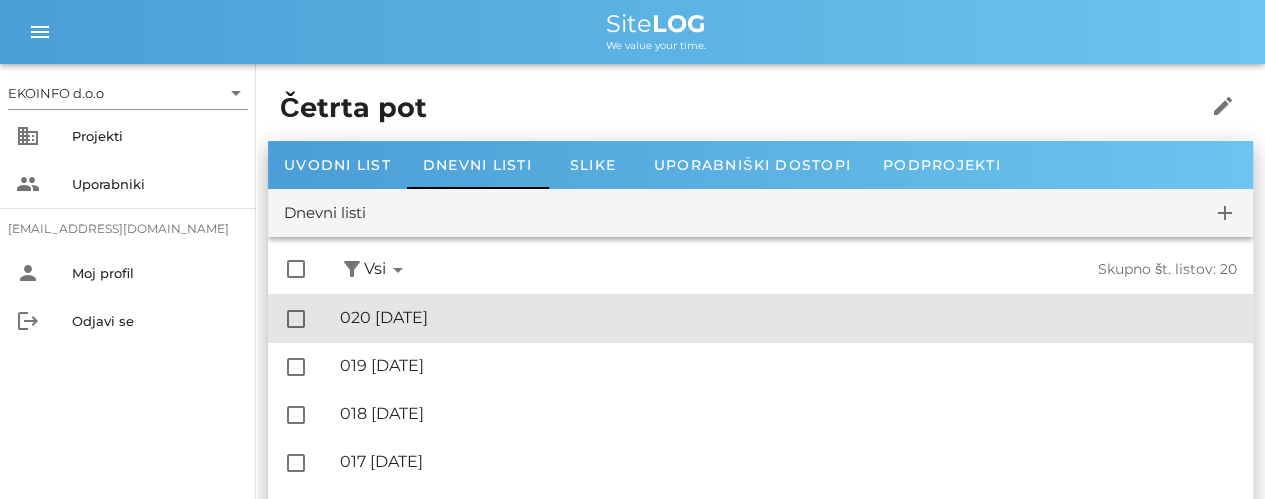 click on "🔏  020 sreda, 16.07.2025" at bounding box center [788, 317] 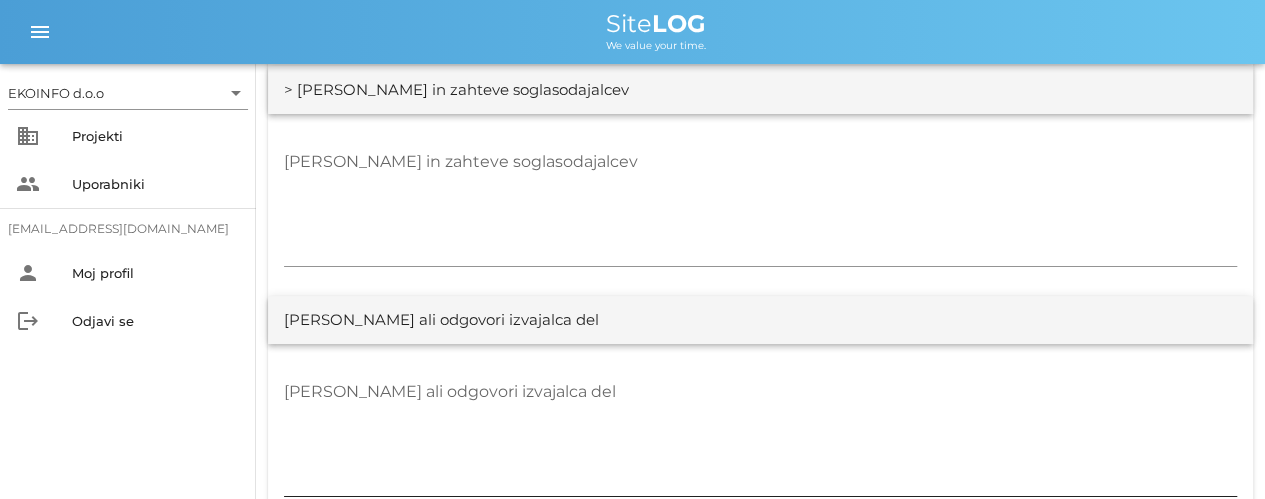 scroll, scrollTop: 3700, scrollLeft: 0, axis: vertical 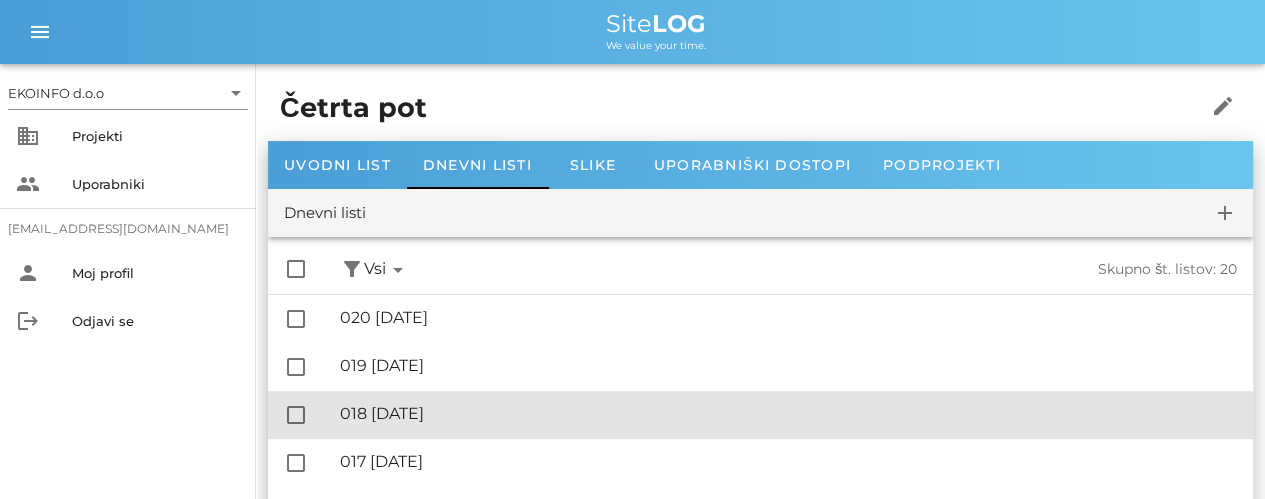click on "🔏  018 ponedeljek, 14.07.2025" at bounding box center (788, 413) 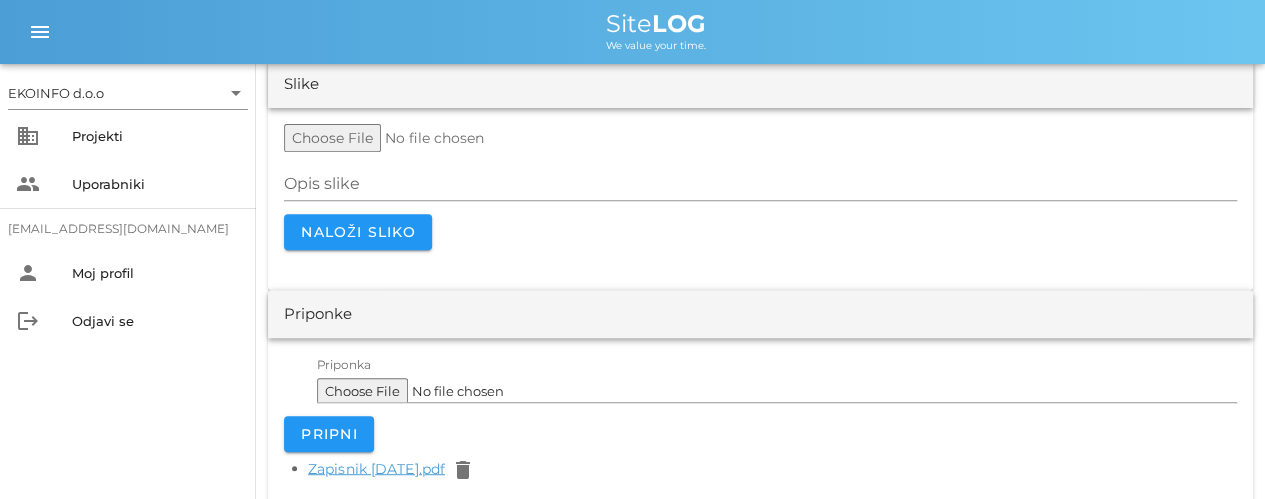 scroll, scrollTop: 4134, scrollLeft: 0, axis: vertical 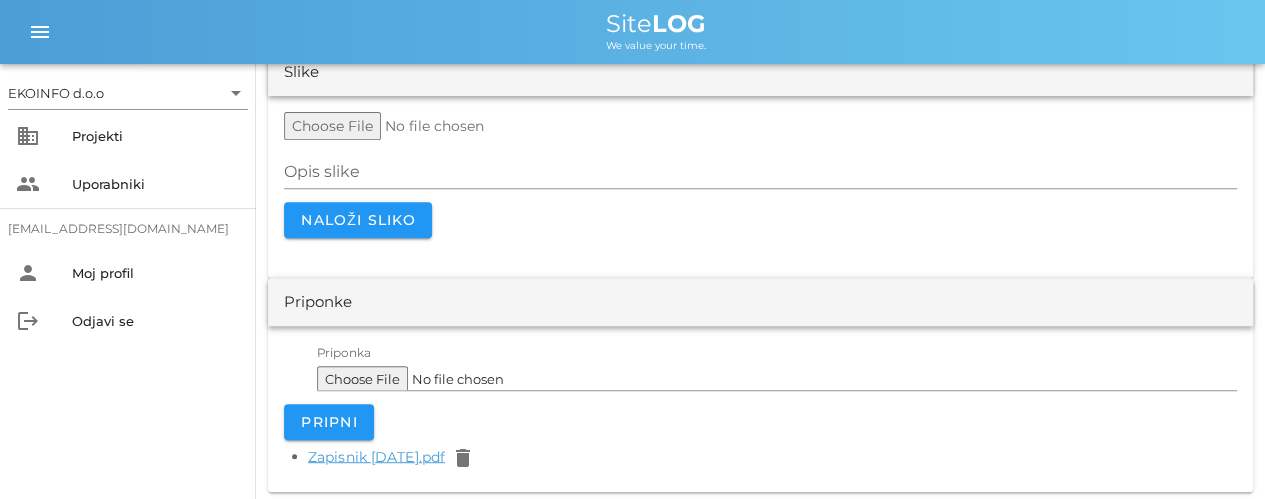 click on "Zapisnik 14.7.2025.pdf" at bounding box center (376, 456) 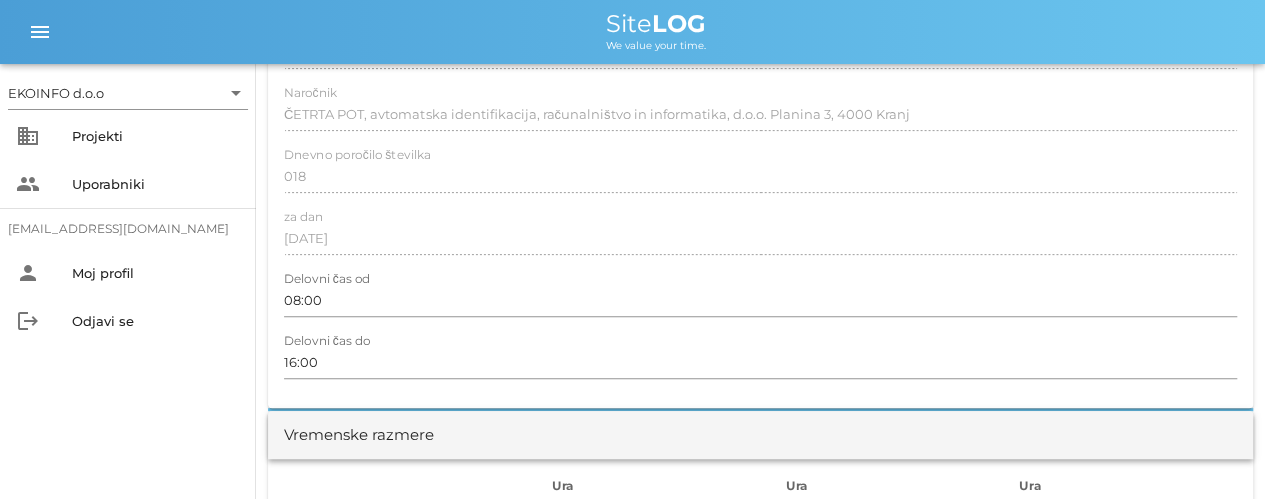 scroll, scrollTop: 200, scrollLeft: 0, axis: vertical 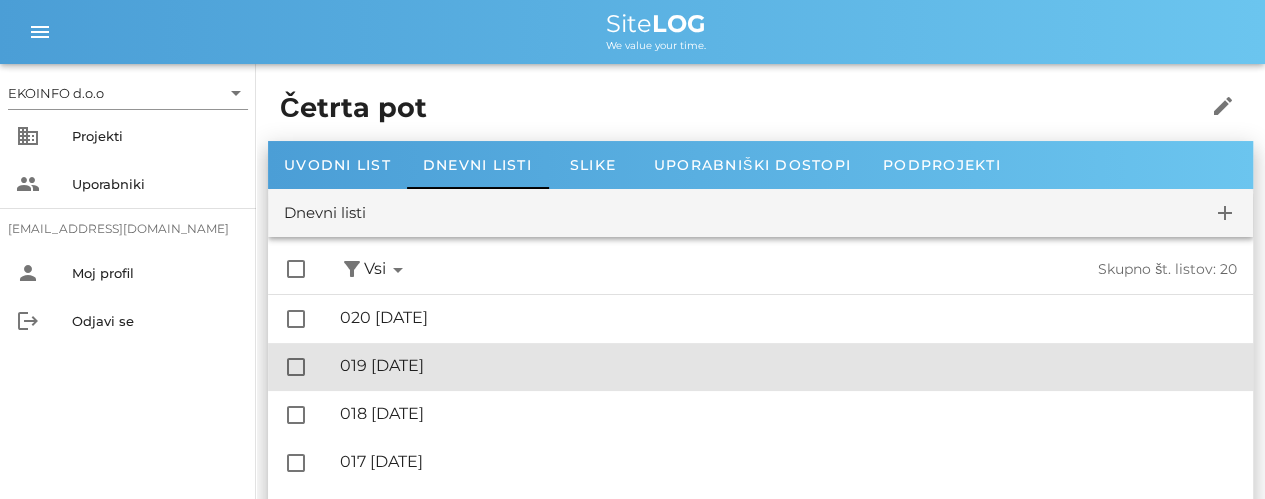 click on "🔏  019 torek, 15.07.2025" at bounding box center (788, 365) 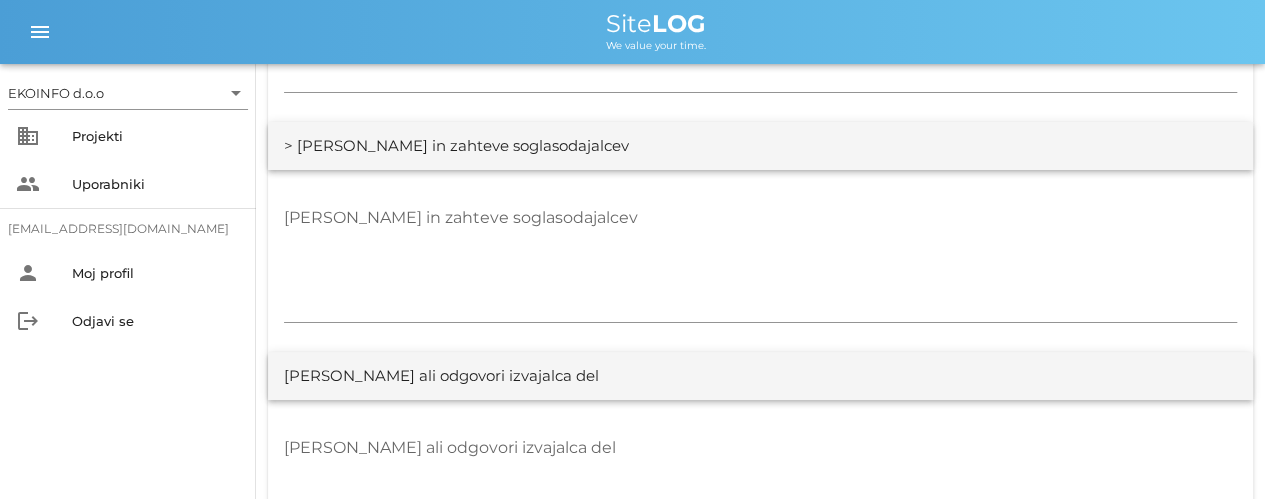 scroll, scrollTop: 4098, scrollLeft: 0, axis: vertical 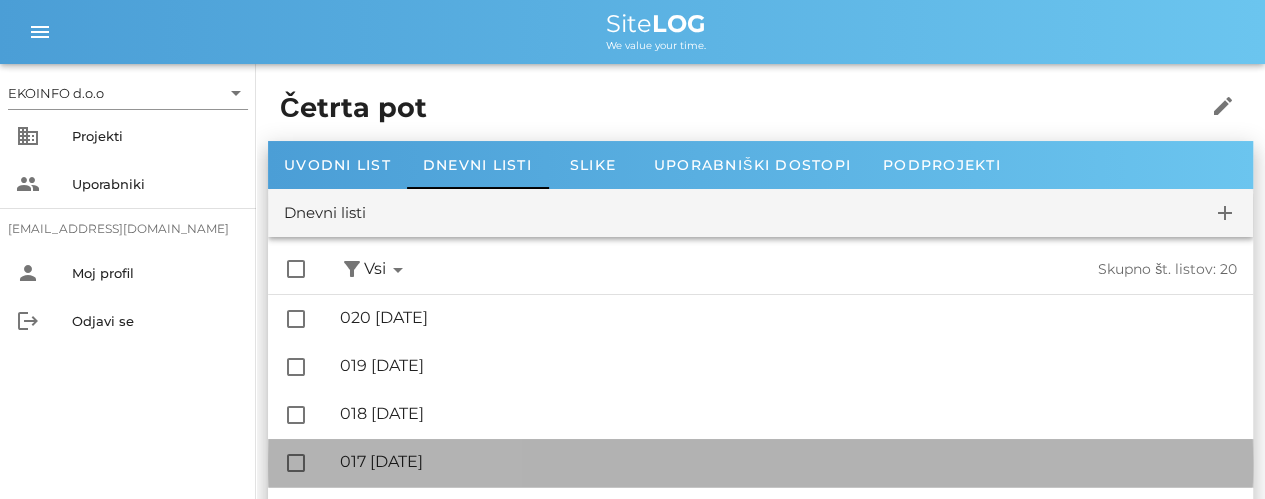 click on "🔏  017 petek, 11.07.2025" at bounding box center [788, 461] 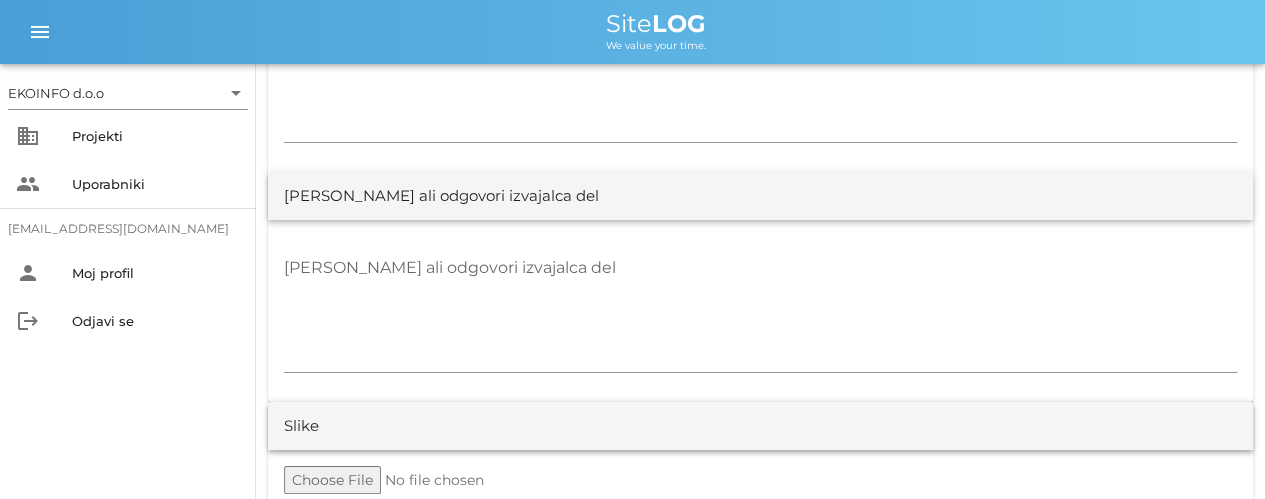 scroll, scrollTop: 4154, scrollLeft: 0, axis: vertical 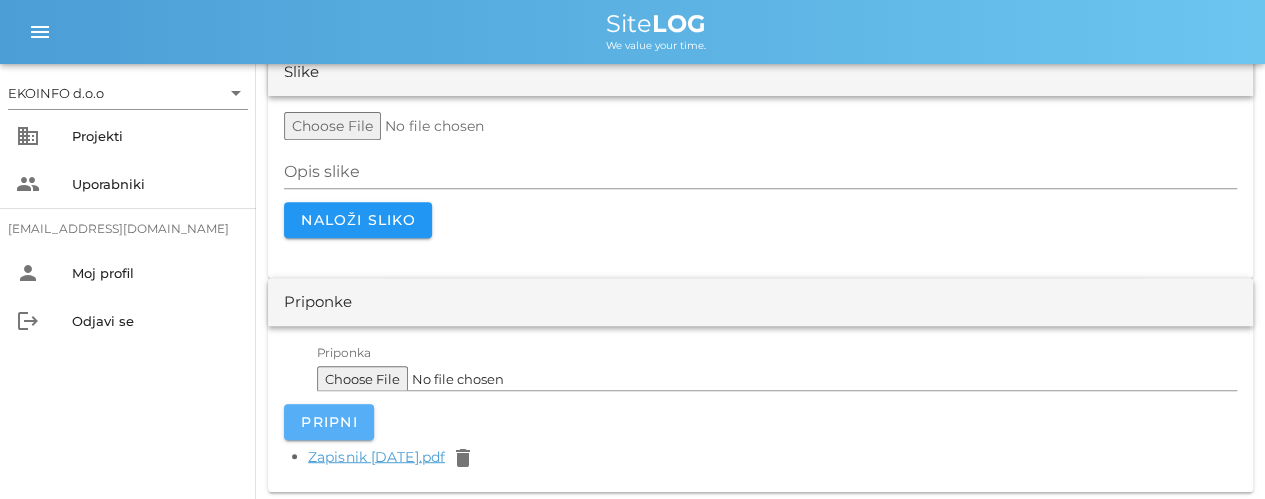 click on "Pripni" at bounding box center [329, 422] 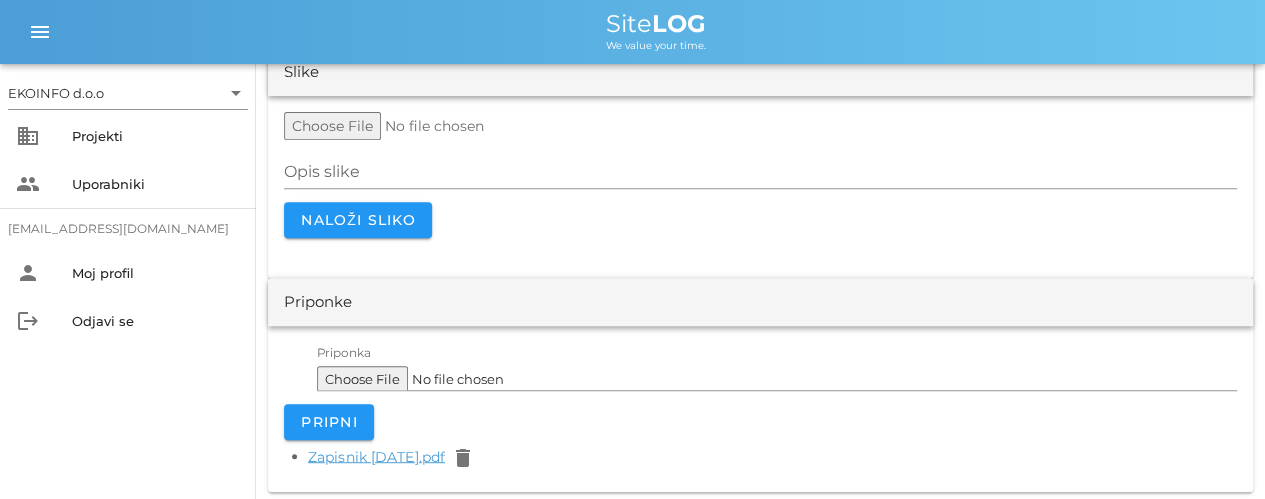 click on "Zapisnik [DATE].pdf" at bounding box center [376, 456] 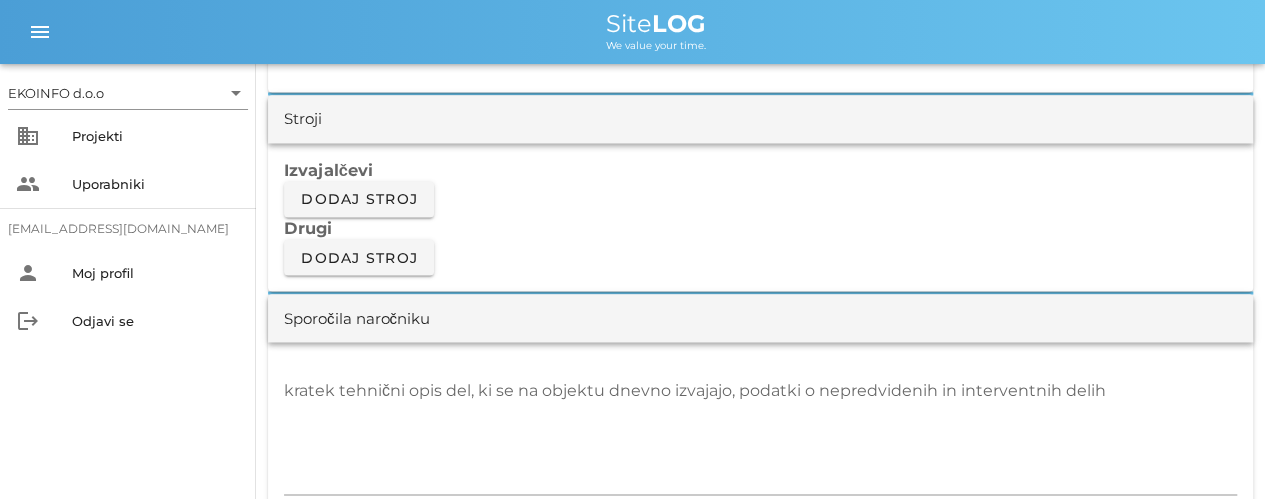 scroll, scrollTop: 1800, scrollLeft: 0, axis: vertical 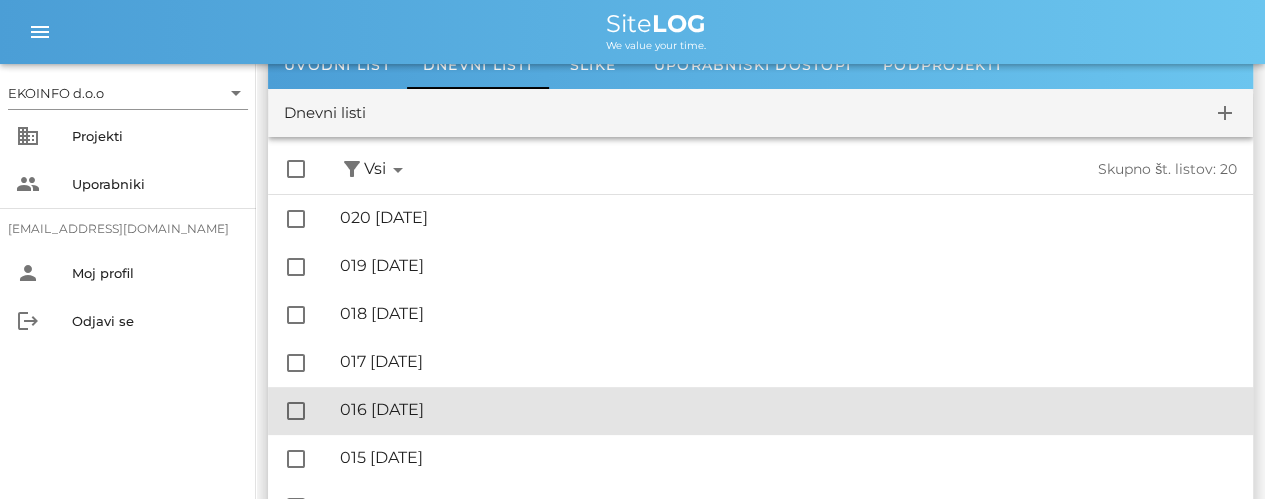 click on "🔏  016 [DATE]" at bounding box center [788, 409] 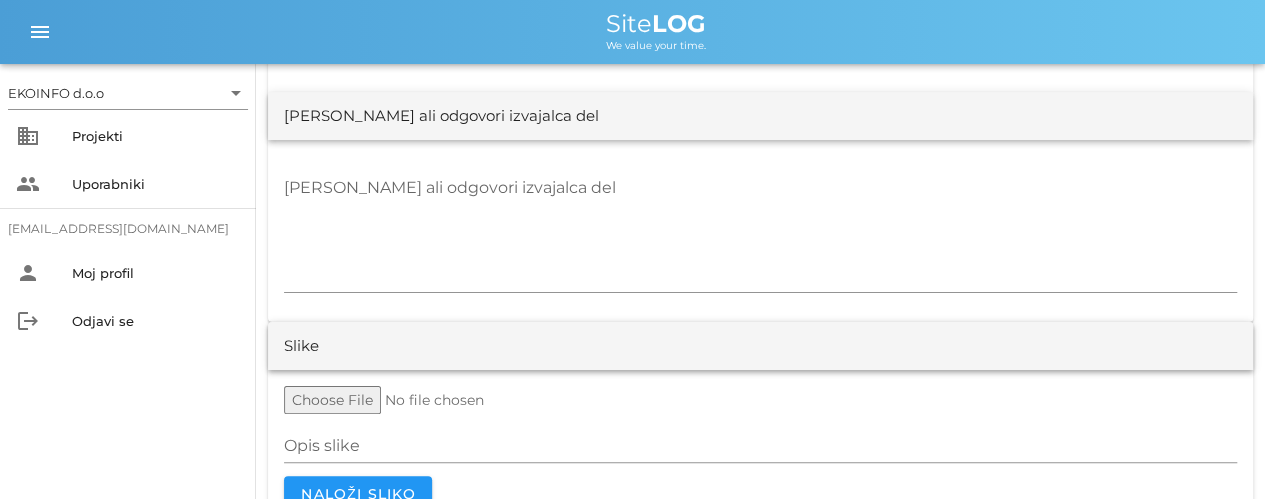 scroll, scrollTop: 4098, scrollLeft: 0, axis: vertical 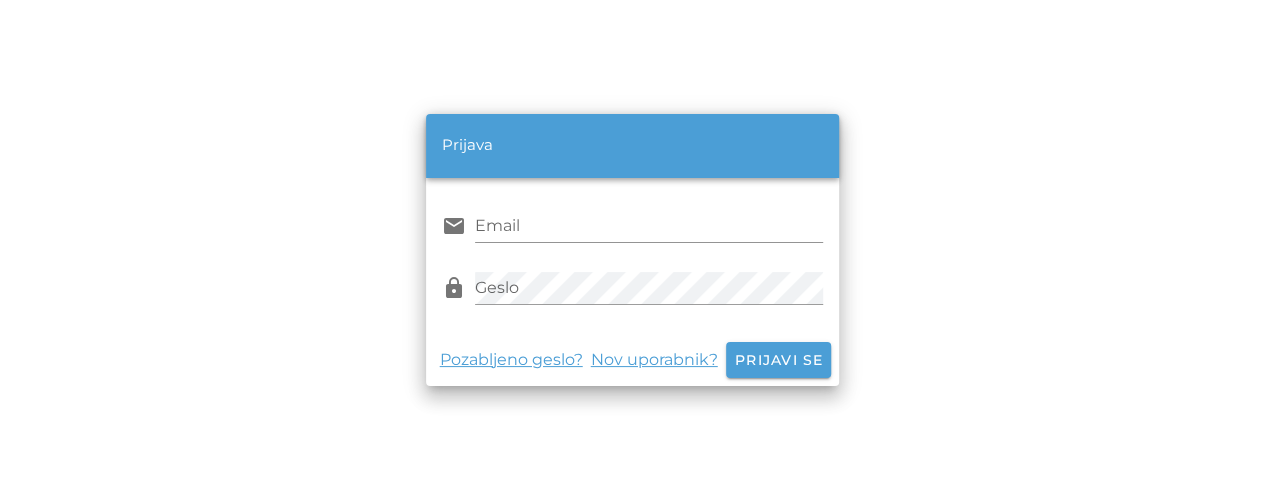 type on "[EMAIL_ADDRESS][DOMAIN_NAME]" 